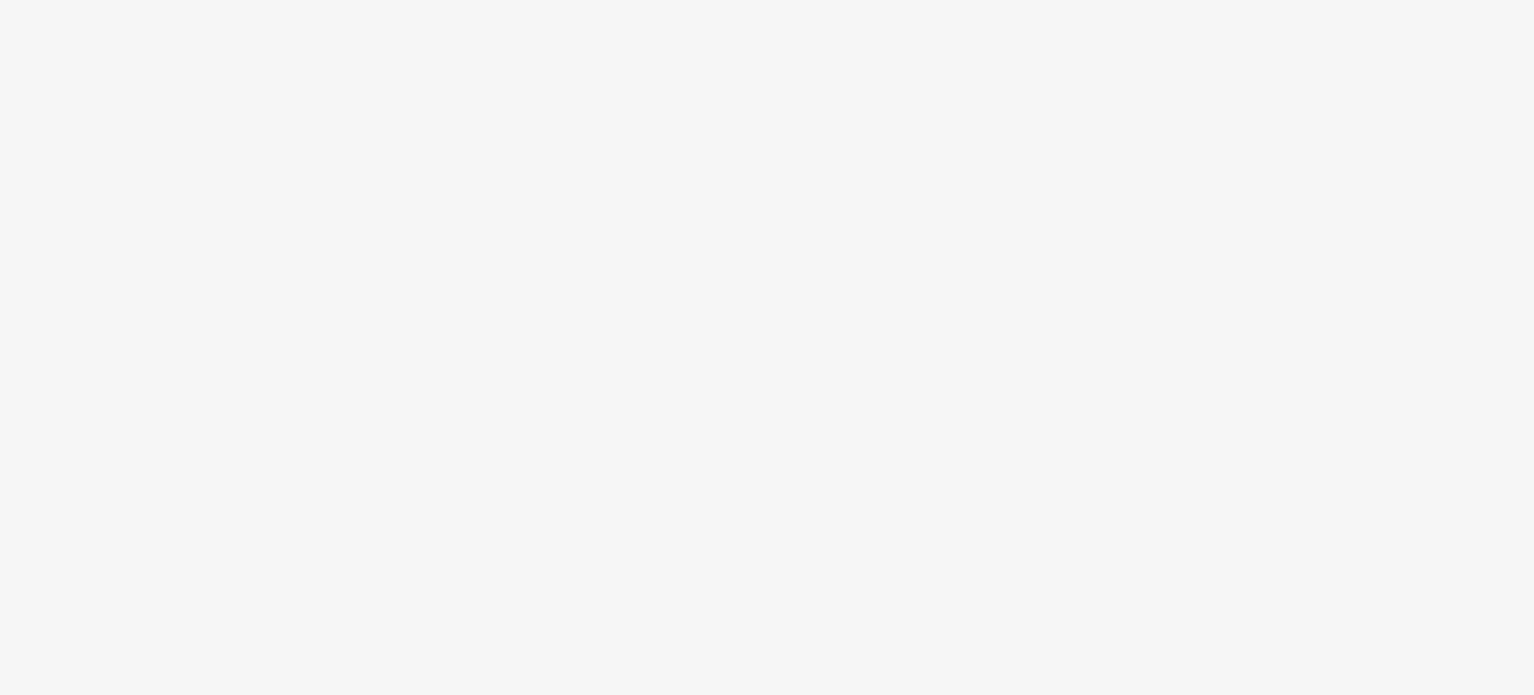 scroll, scrollTop: 0, scrollLeft: 0, axis: both 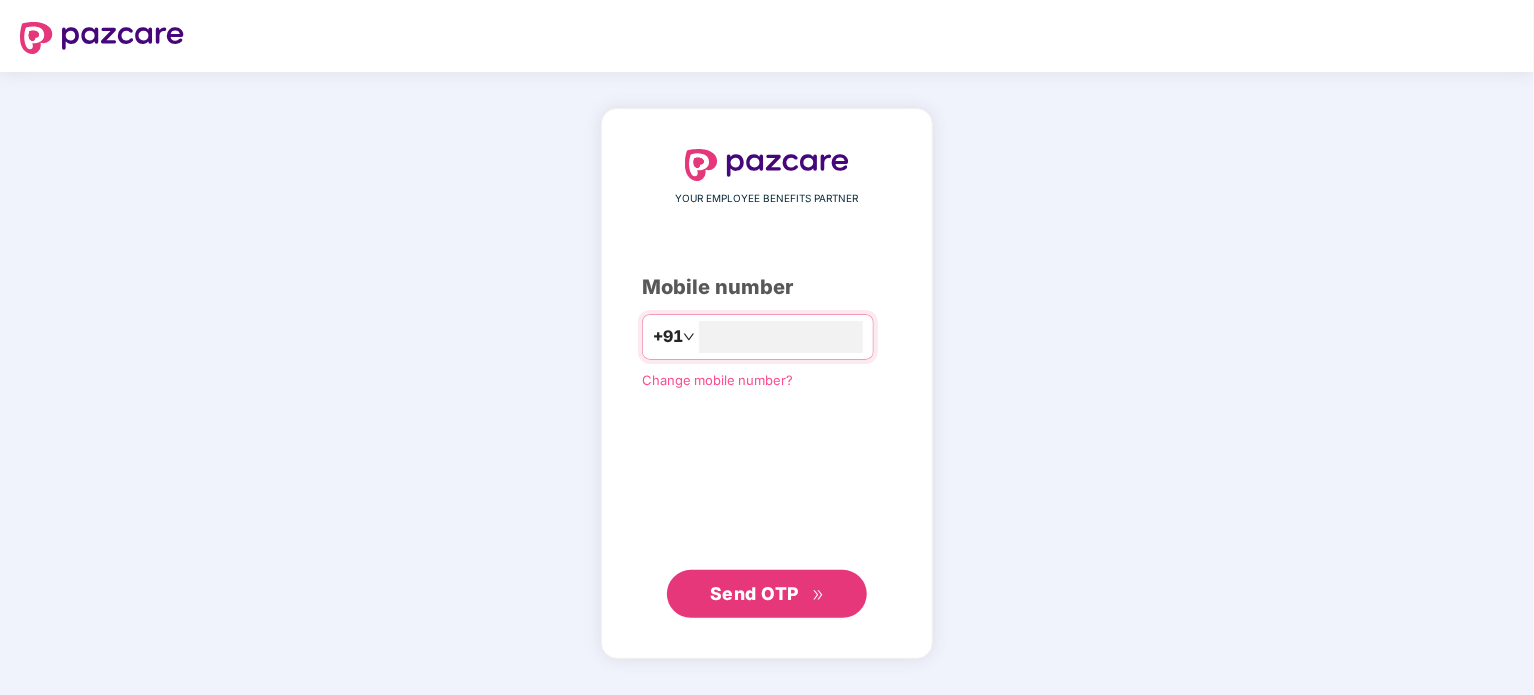 type on "**********" 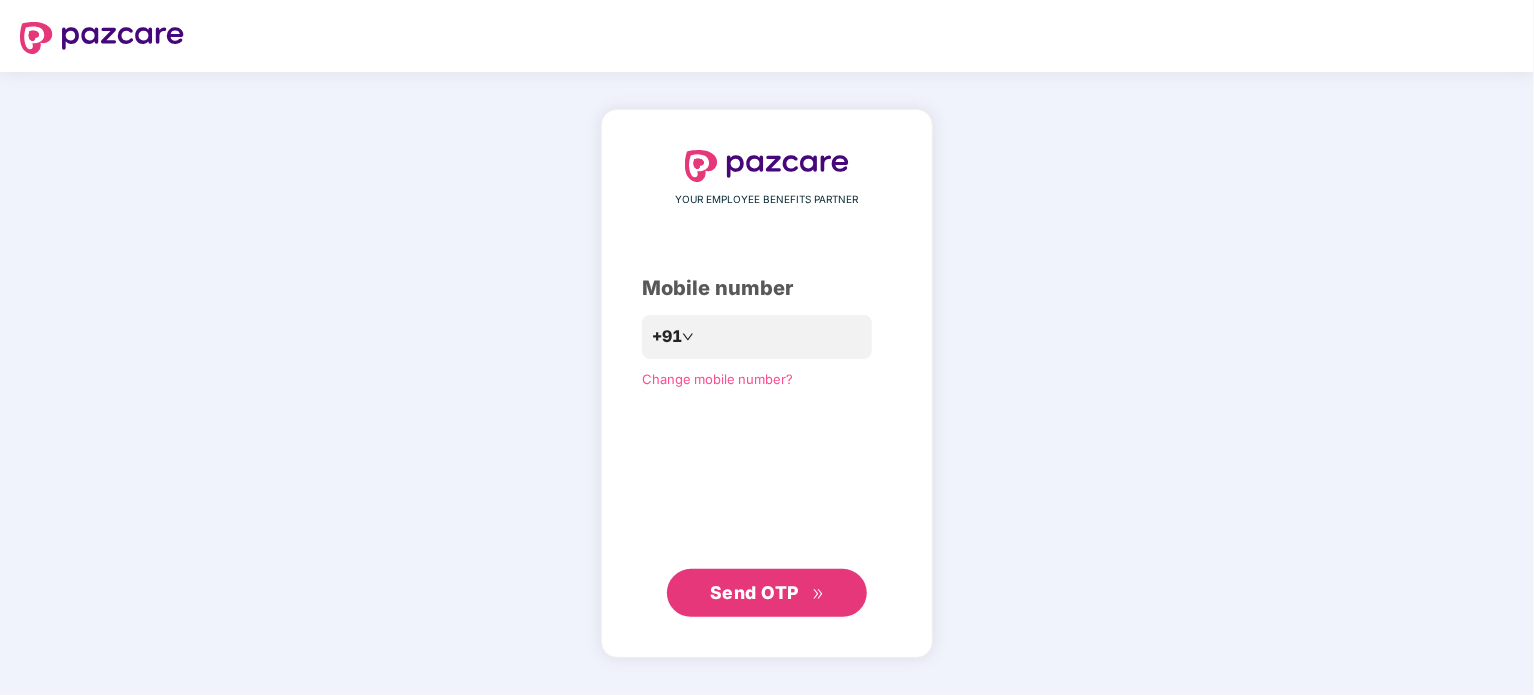 click on "Send OTP" at bounding box center [767, 593] 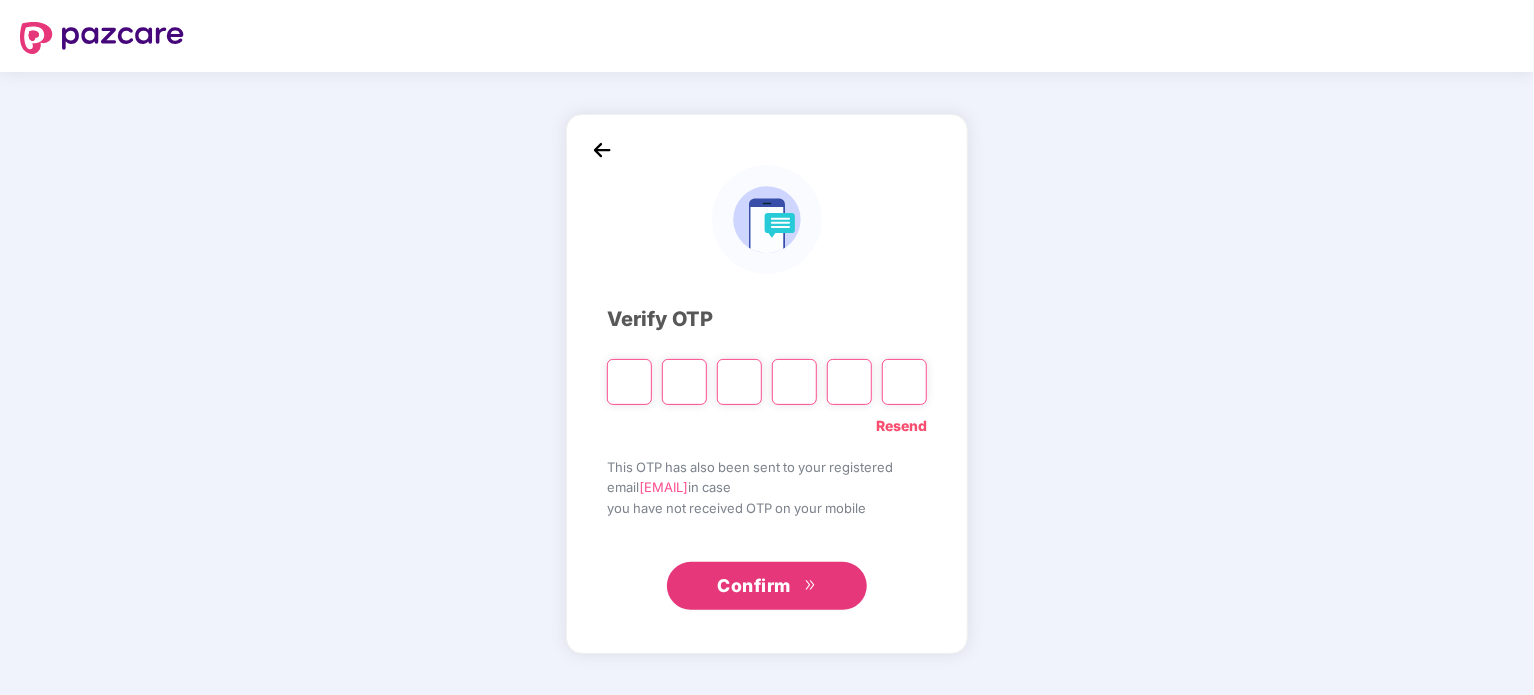 type on "*" 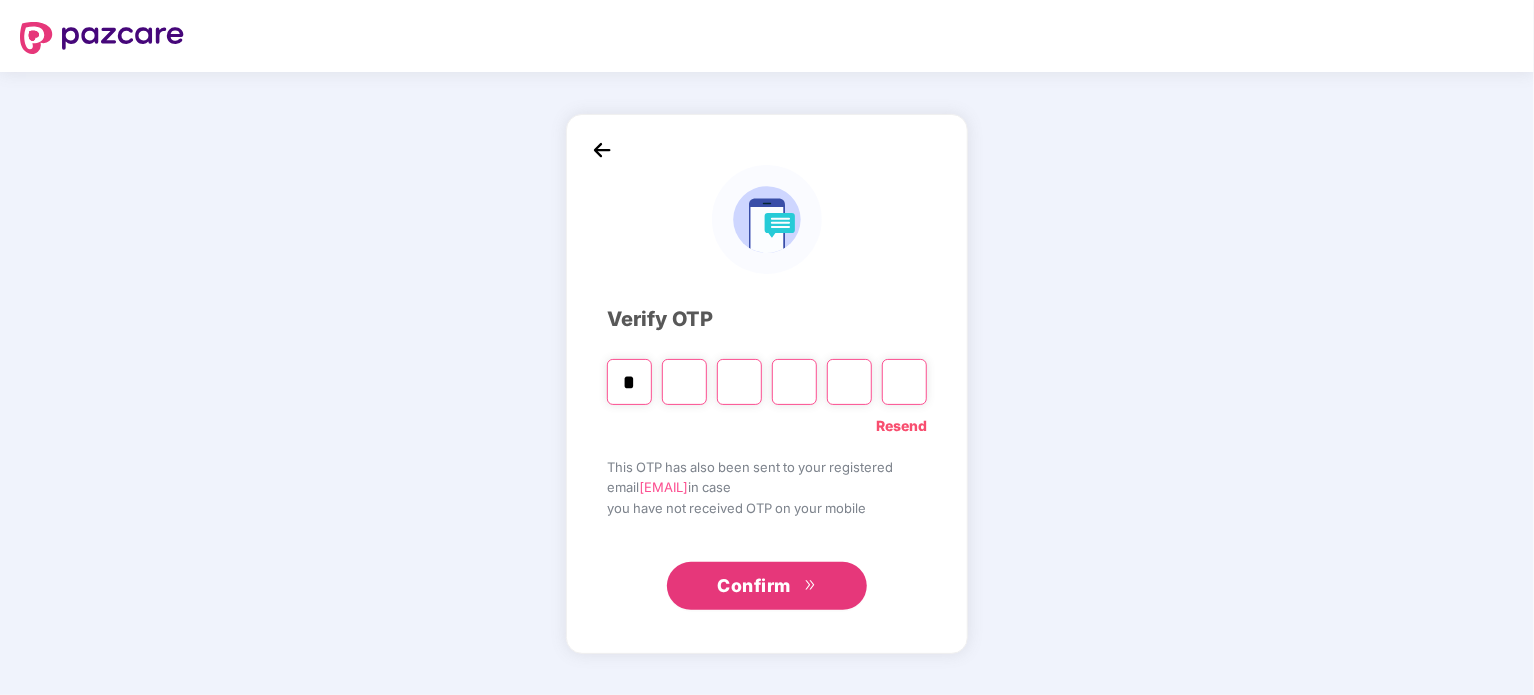 type on "*" 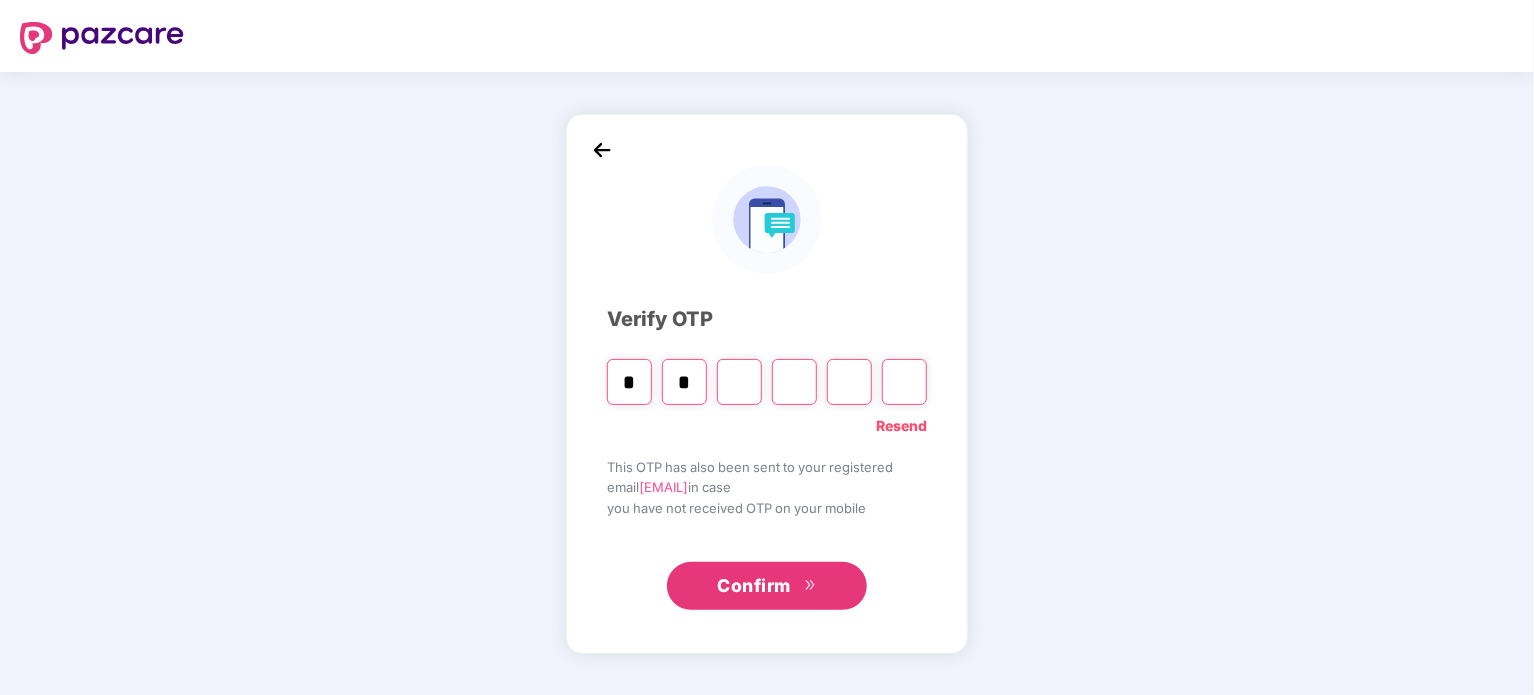 type on "*" 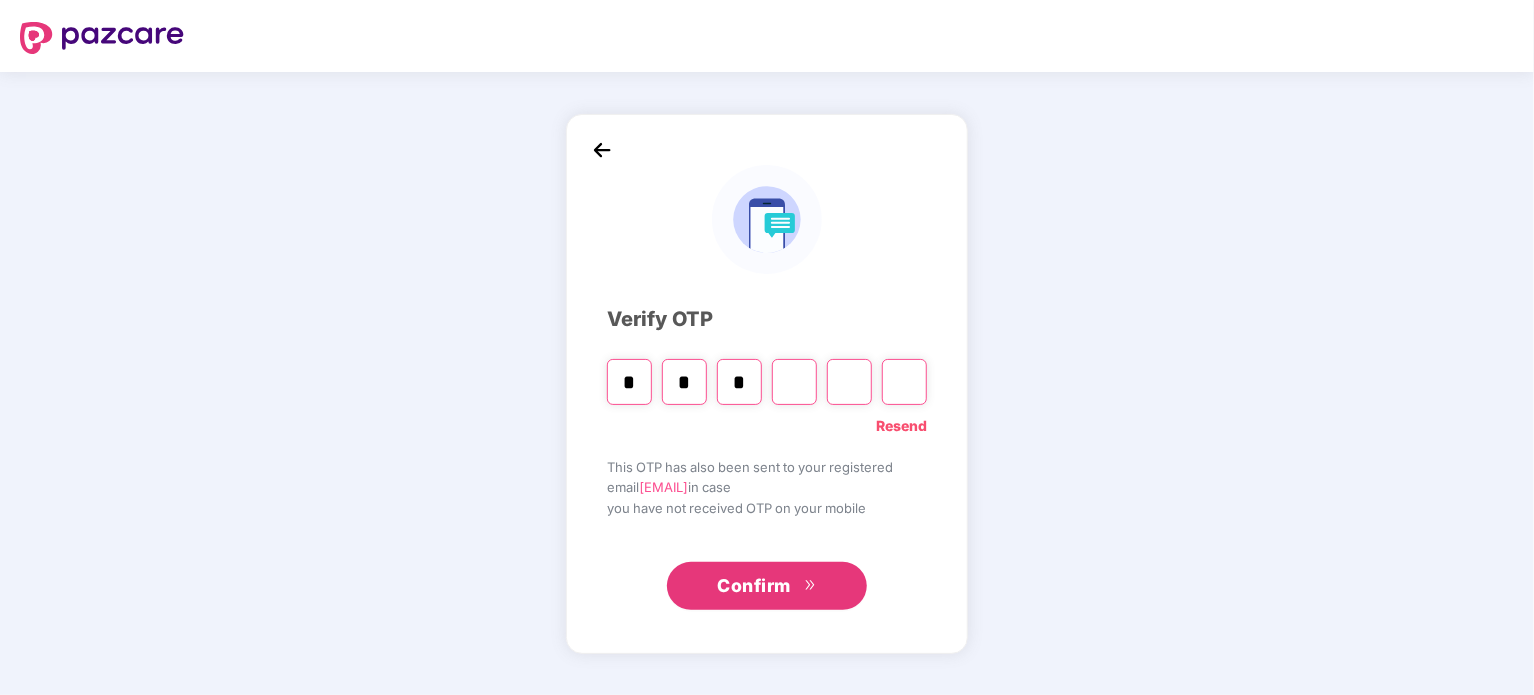 type on "*" 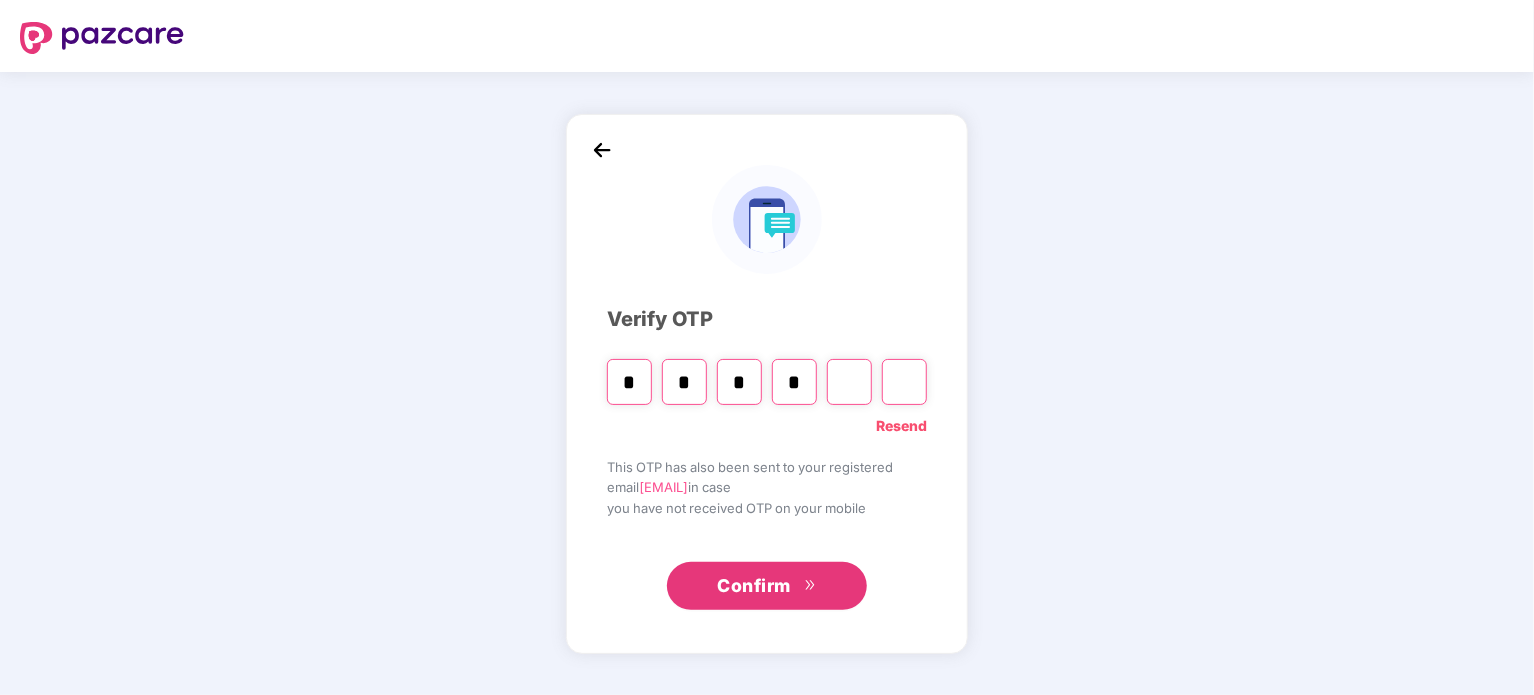 type on "*" 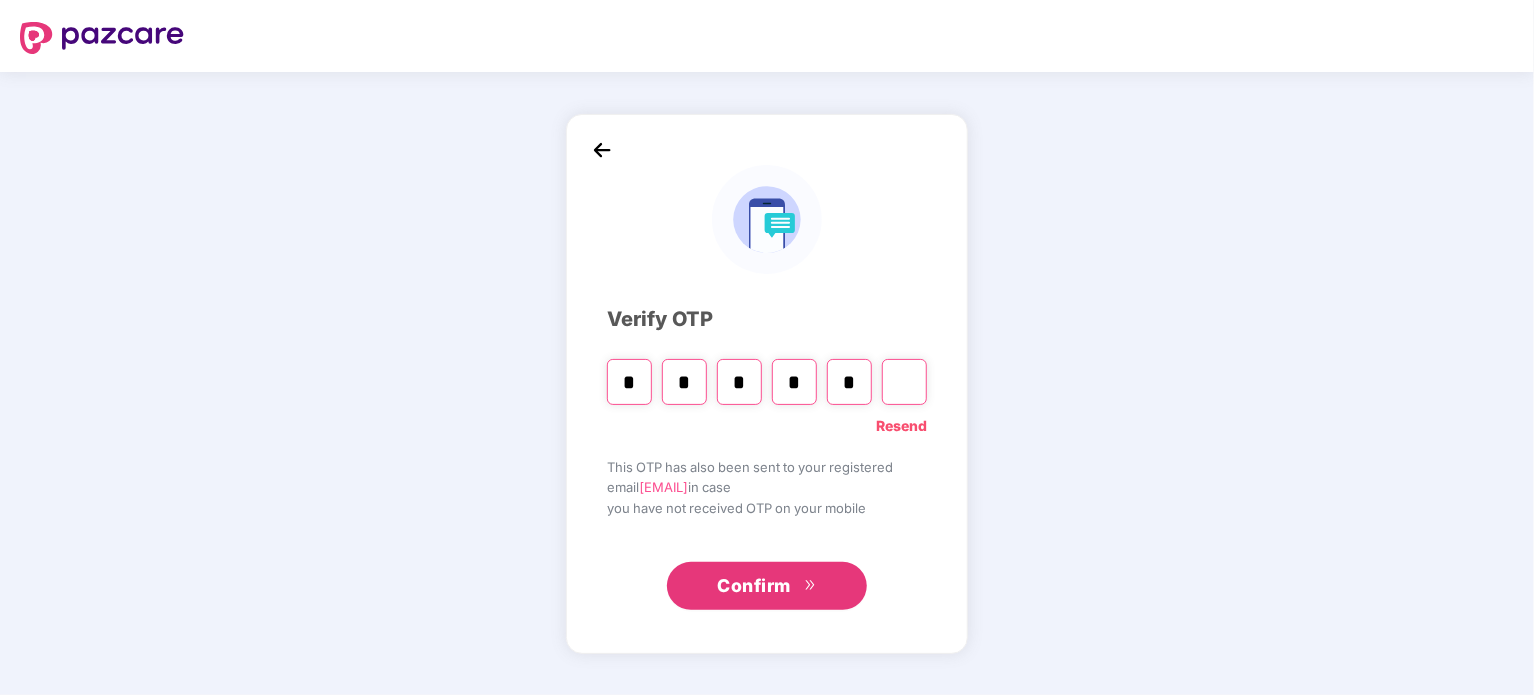 type on "*" 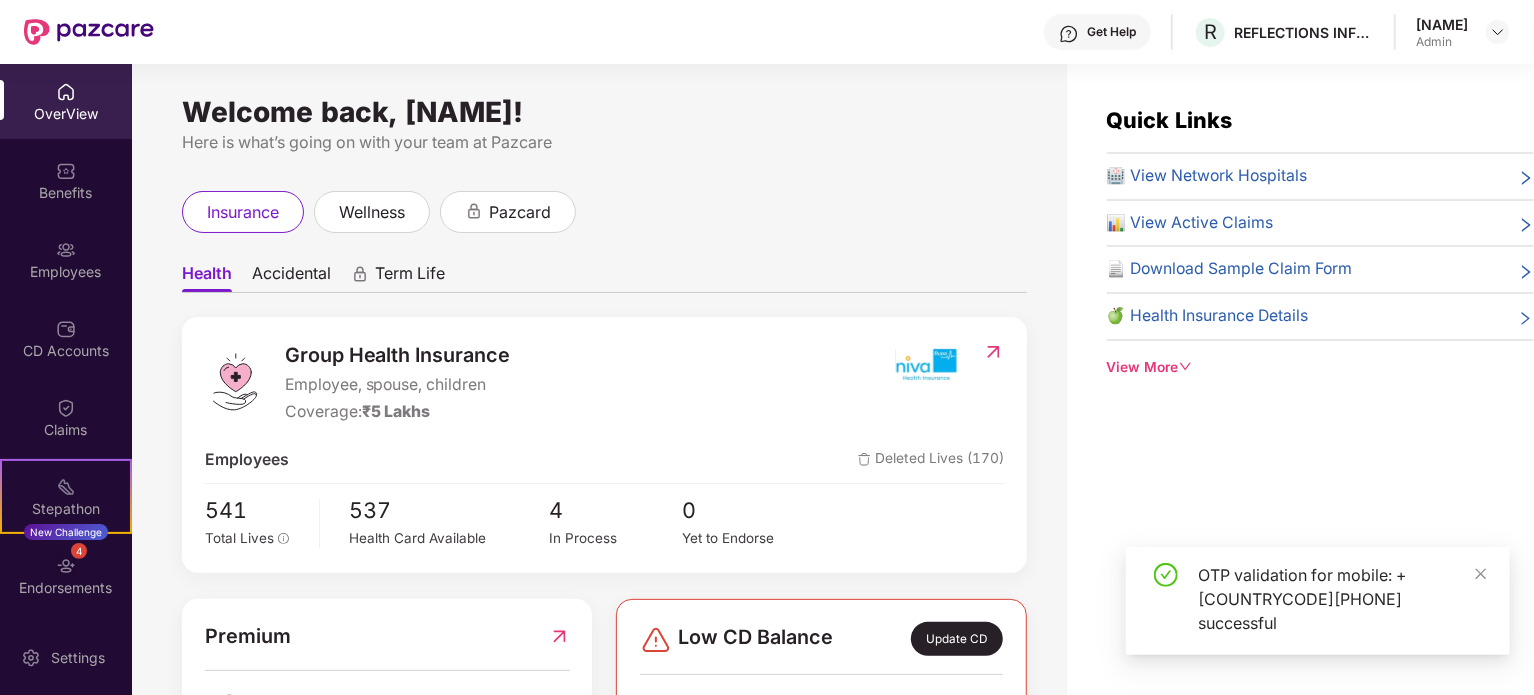 click on "Employees" at bounding box center [66, 272] 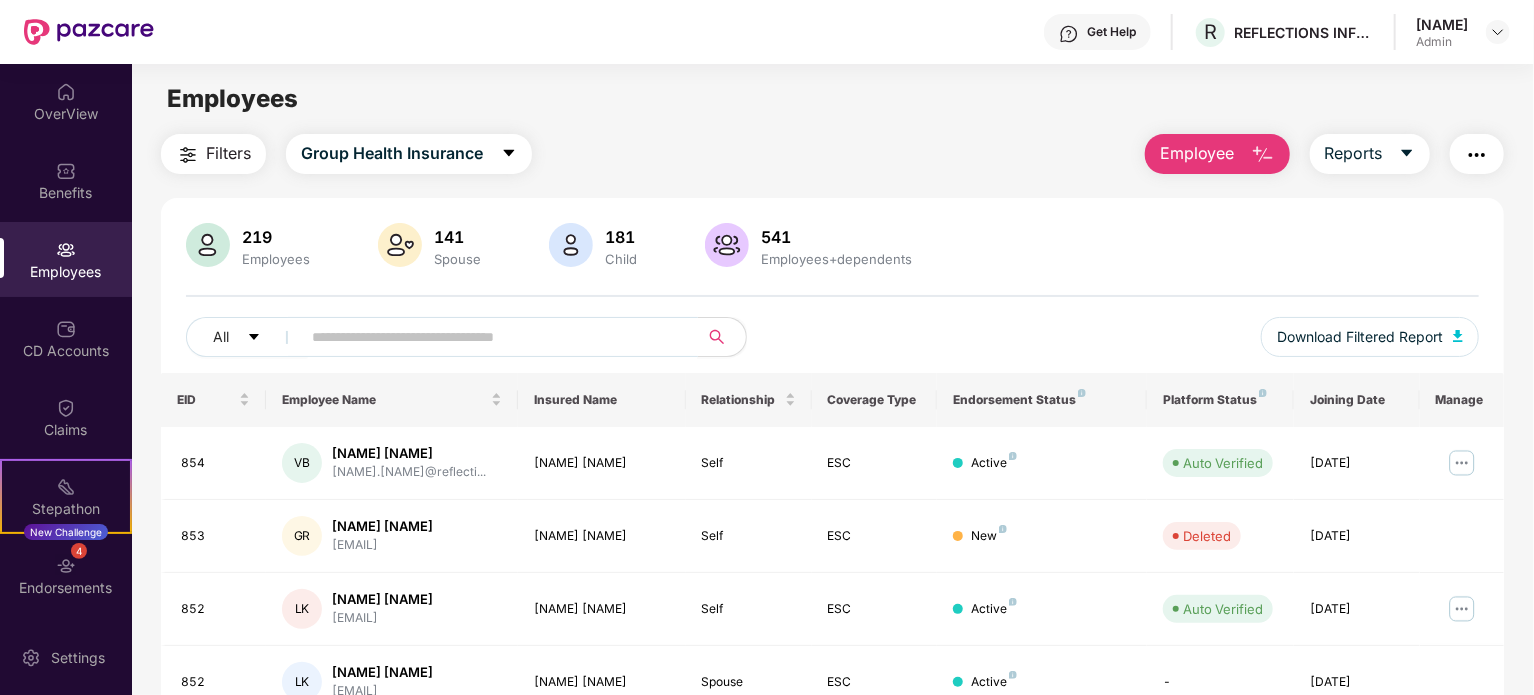 click at bounding box center (491, 337) 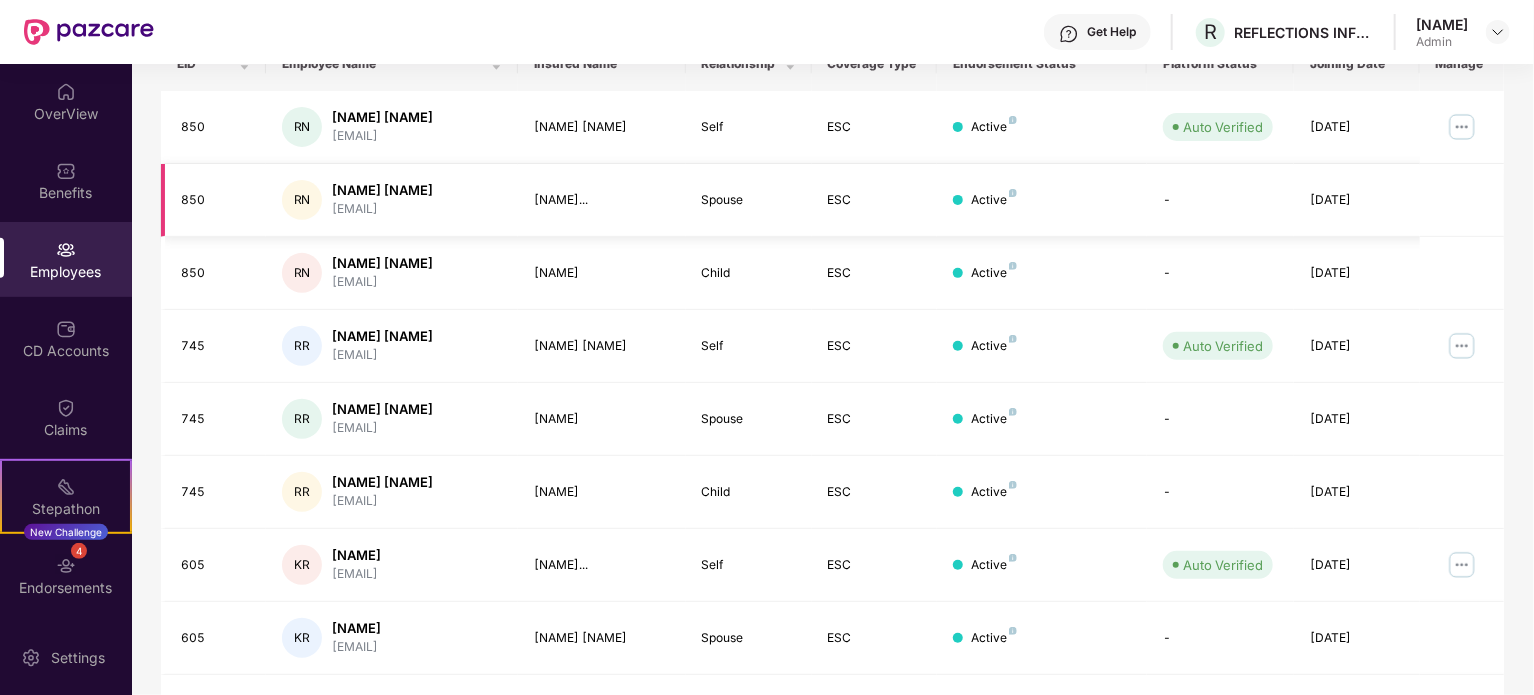 scroll, scrollTop: 334, scrollLeft: 0, axis: vertical 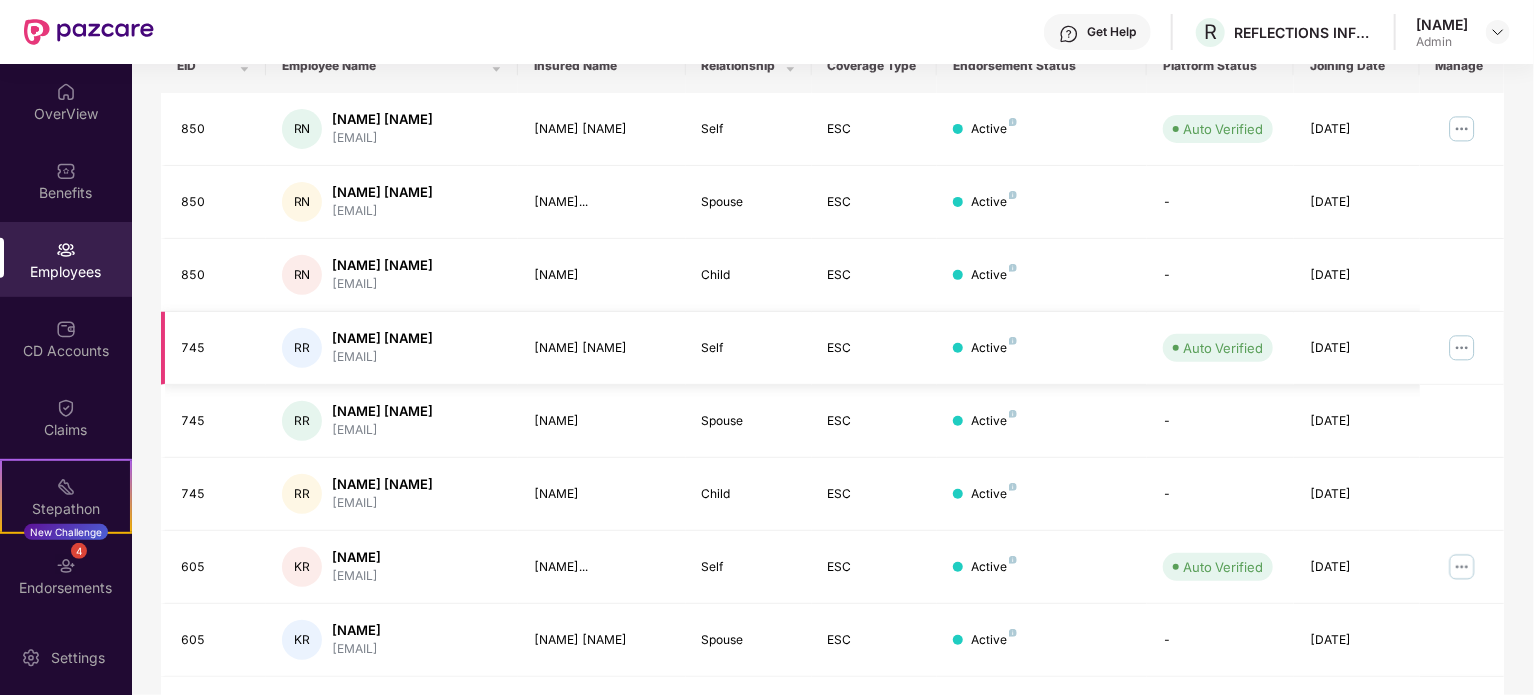type on "***" 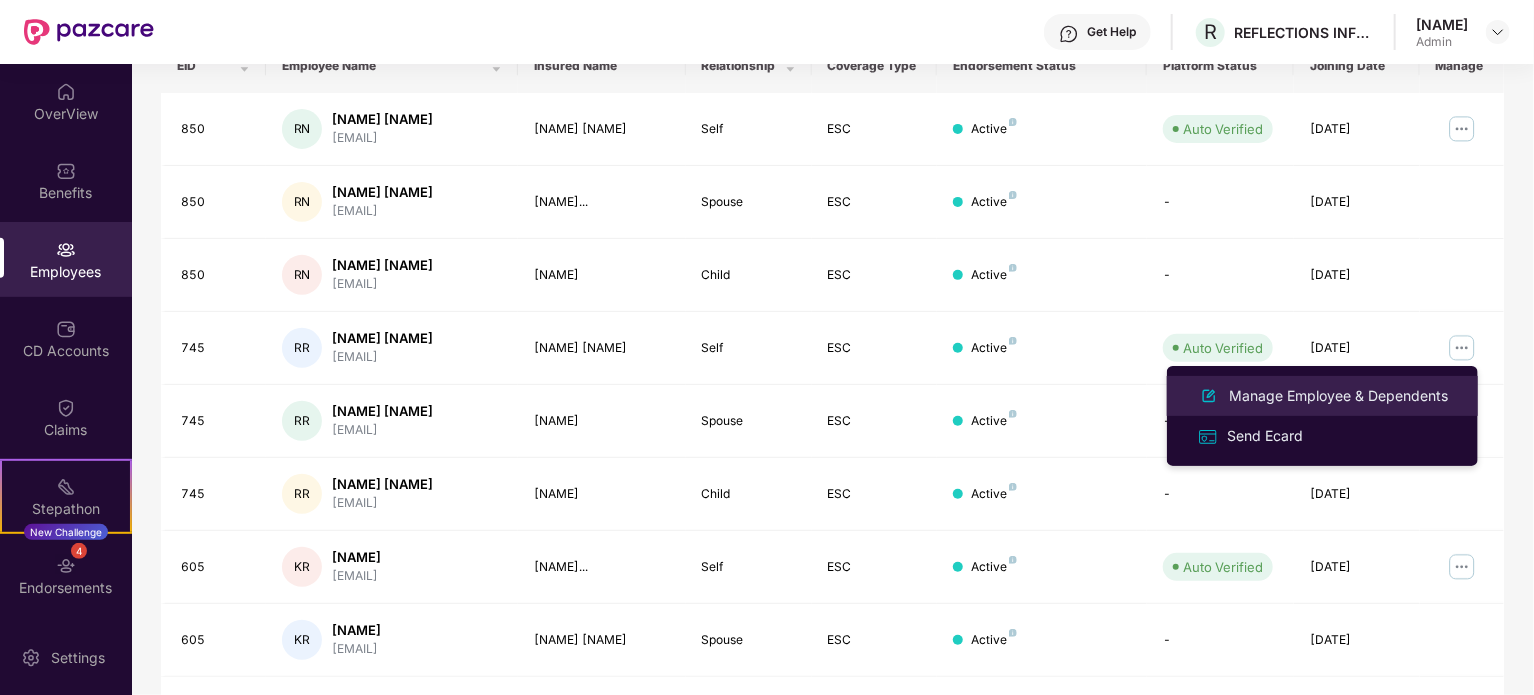 click on "Manage Employee & Dependents" at bounding box center [1338, 396] 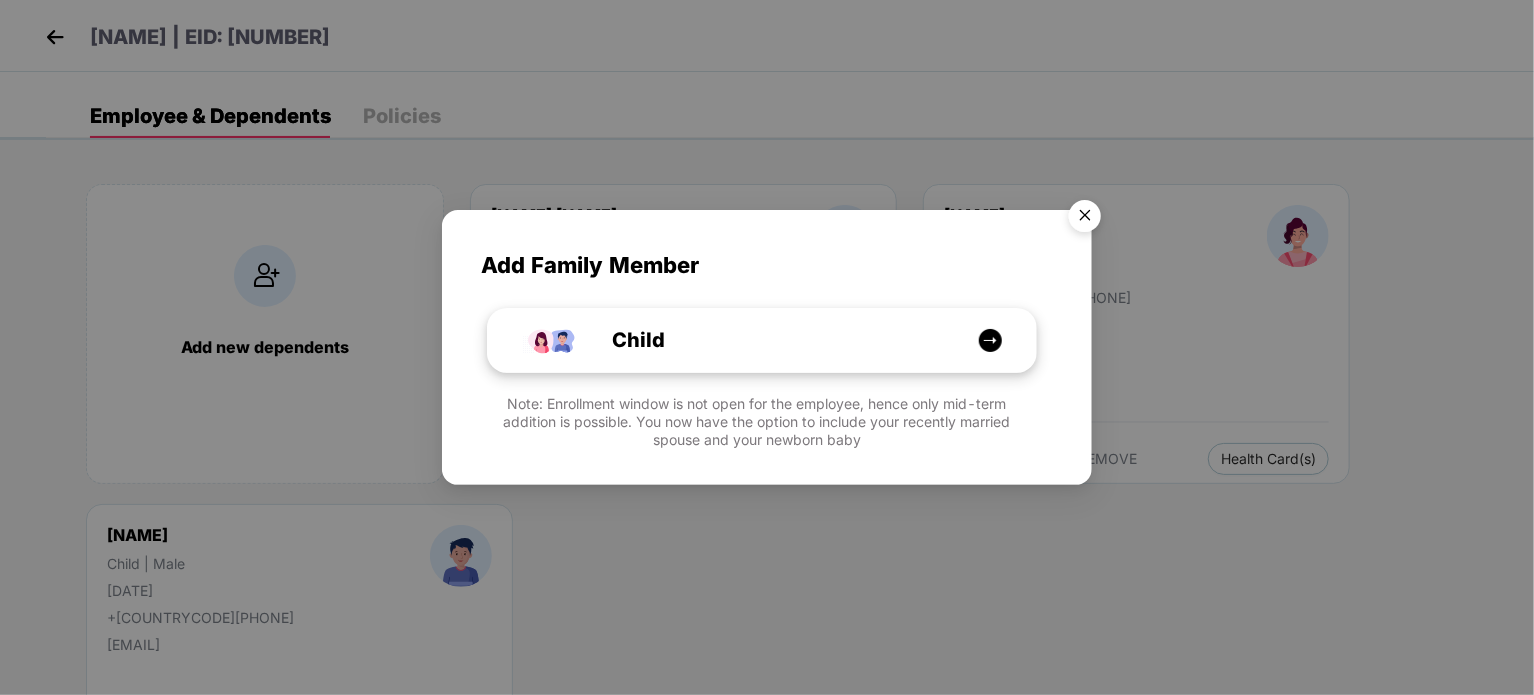 click at bounding box center [990, 340] 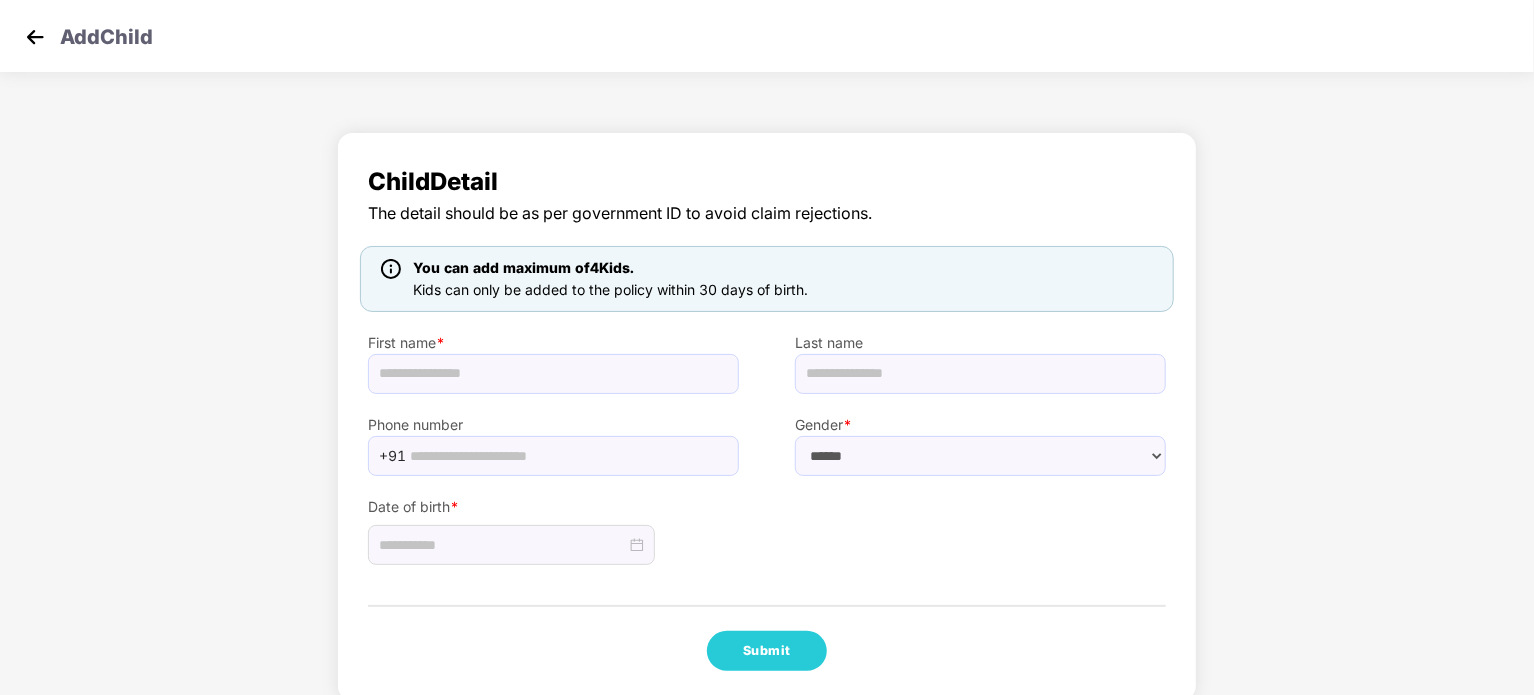 click at bounding box center (35, 37) 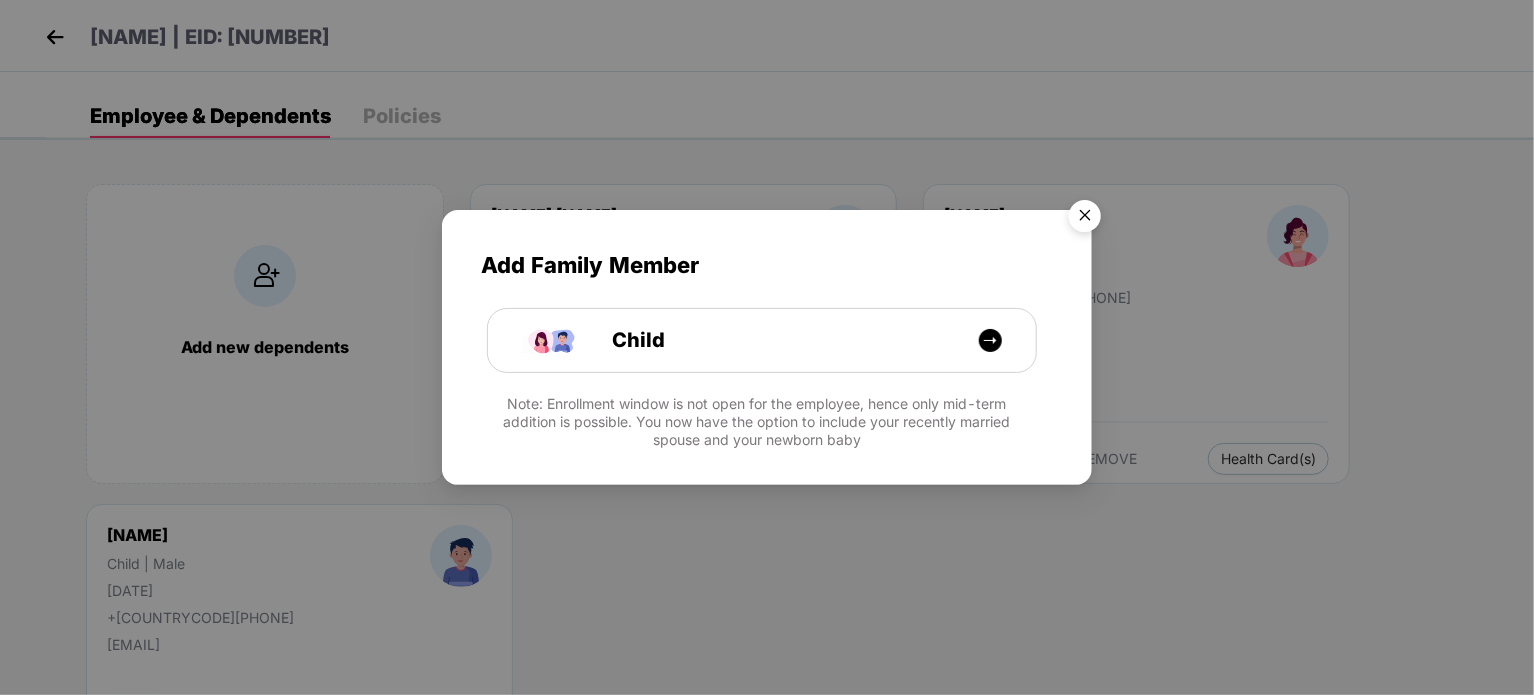 click at bounding box center [1085, 219] 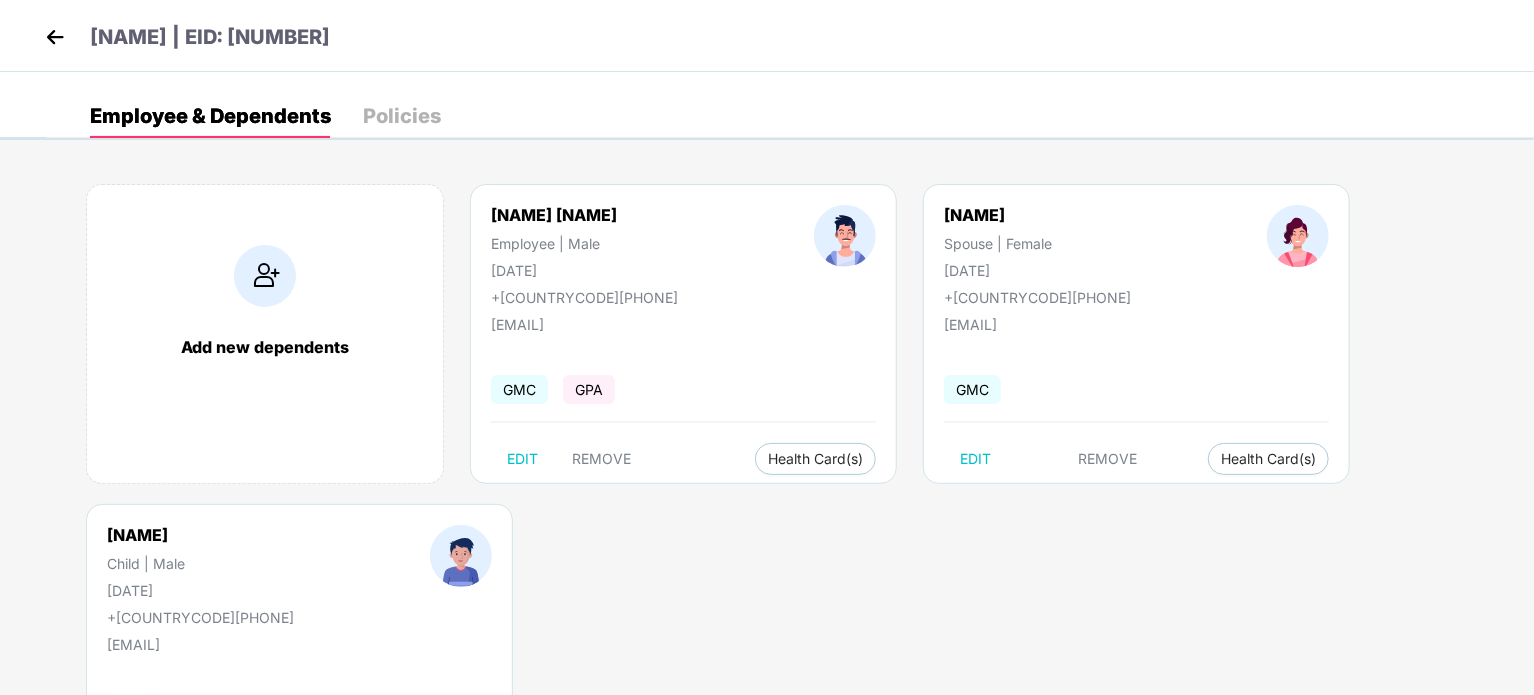 click on "Add new dependents" at bounding box center (265, 334) 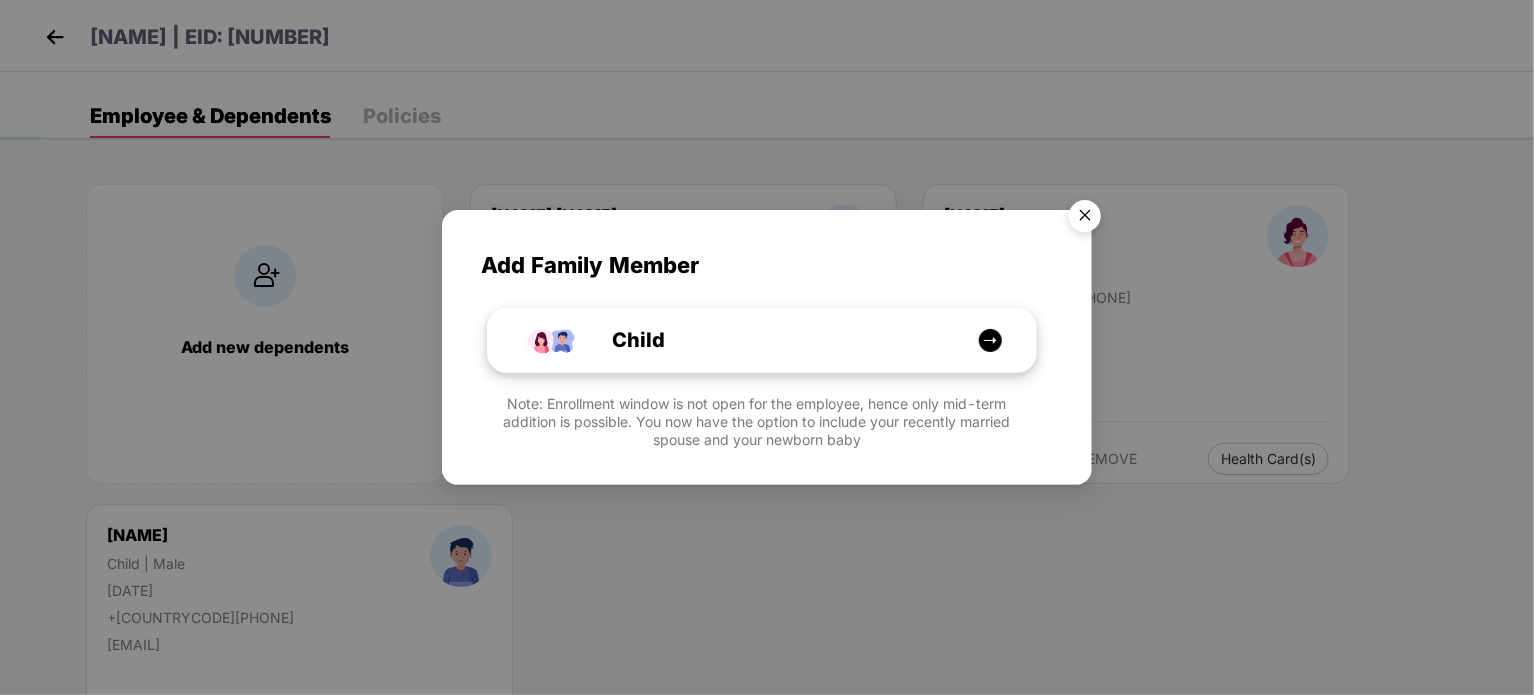 click on "Child" at bounding box center [616, 340] 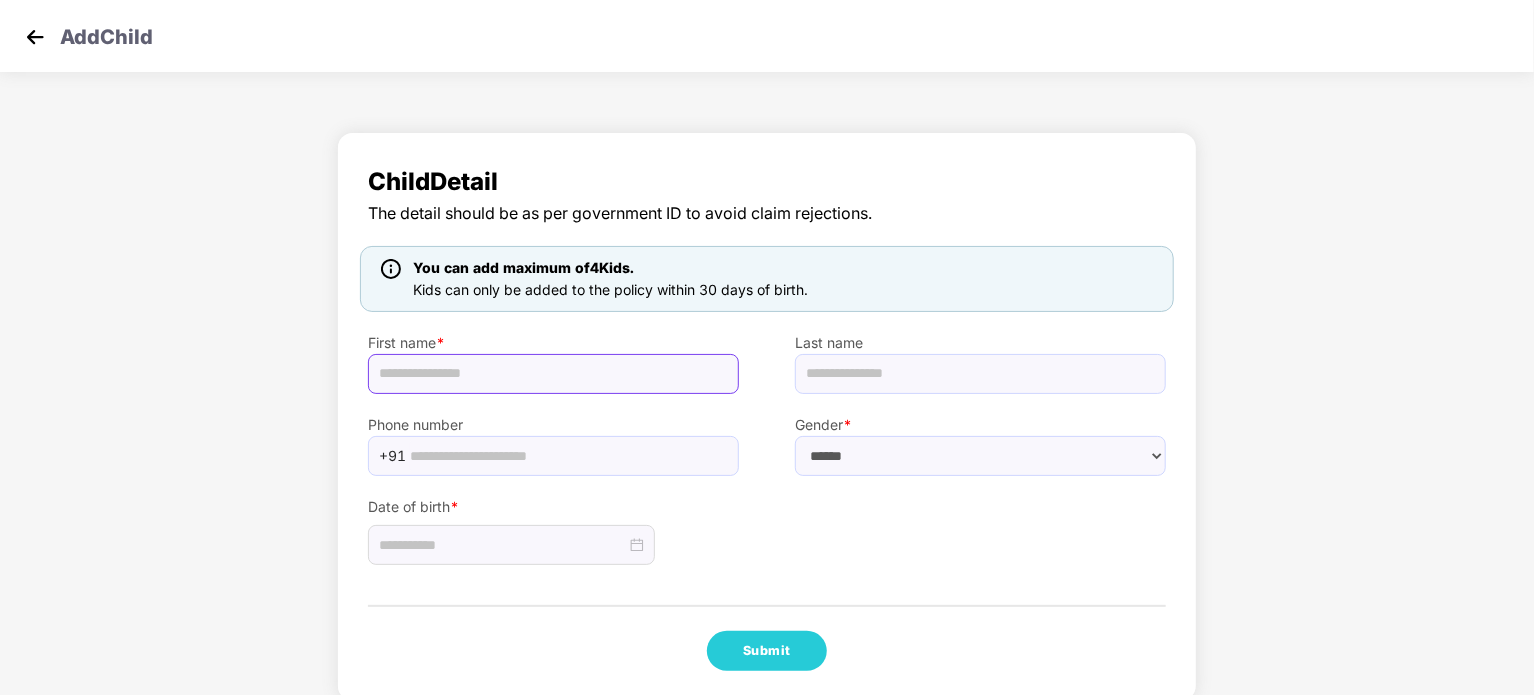 click at bounding box center (553, 374) 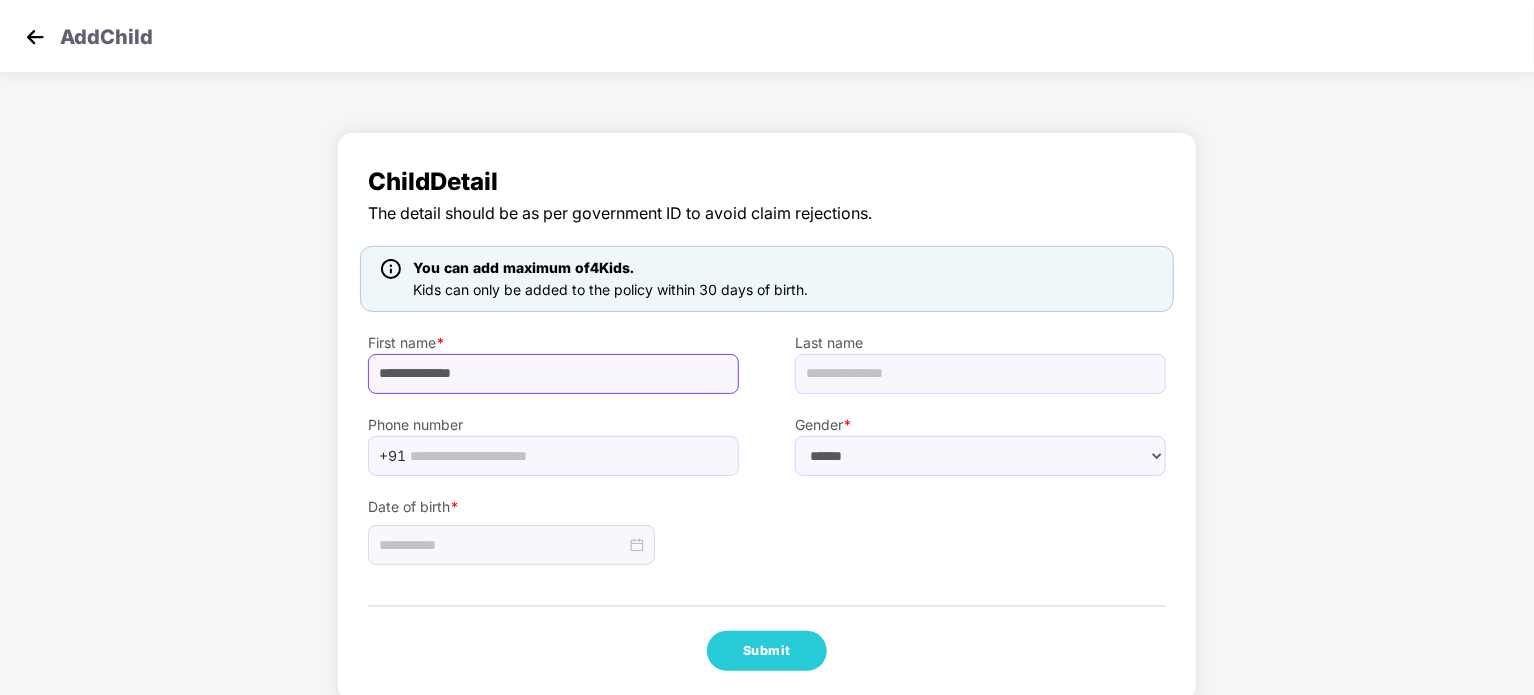 type on "**********" 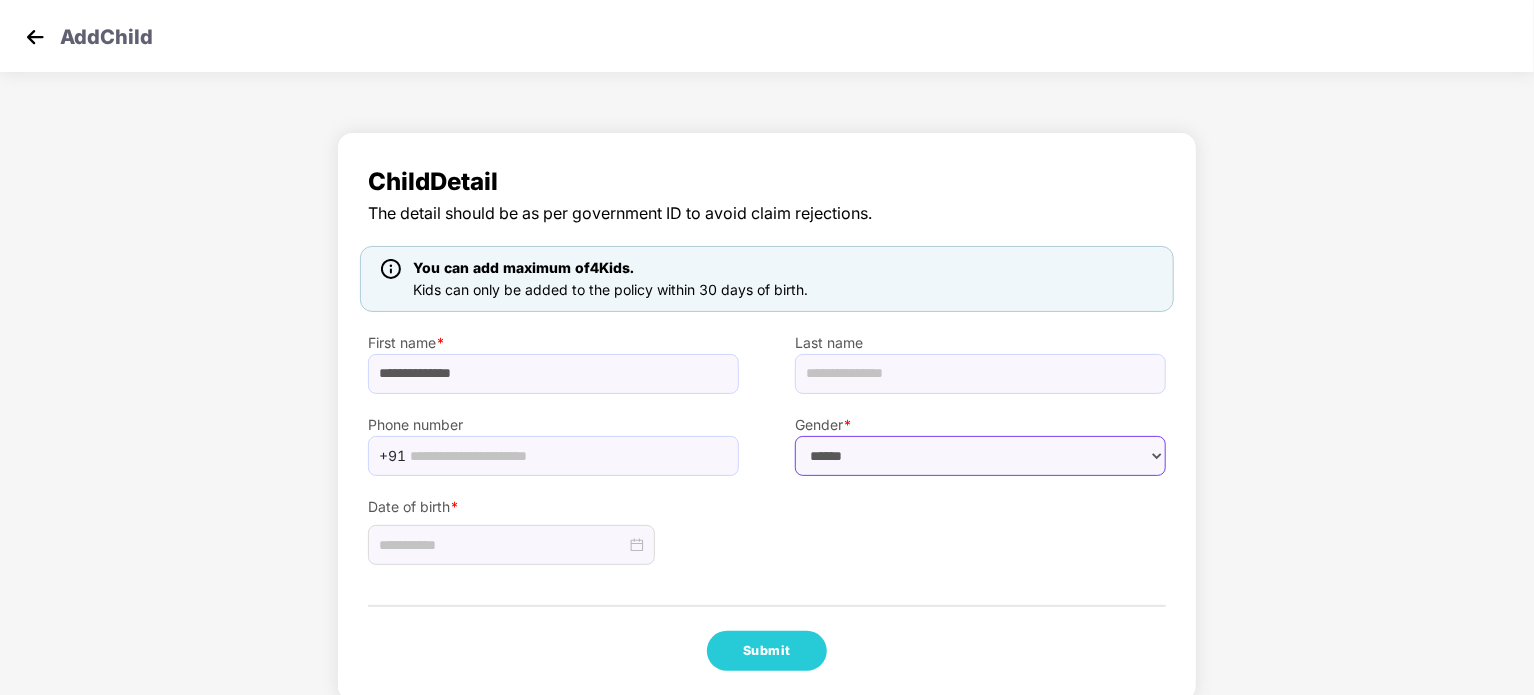click on "****** **** ******" at bounding box center (980, 456) 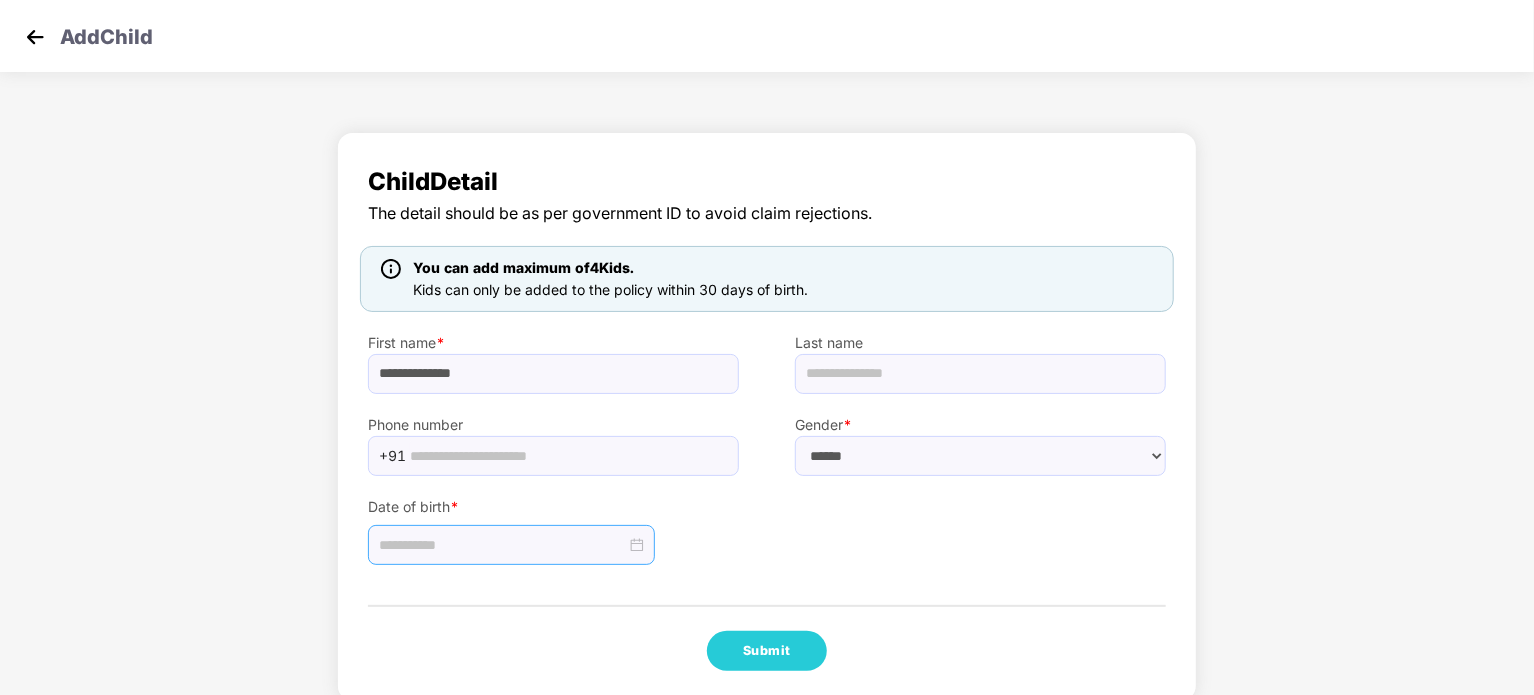 click at bounding box center [502, 545] 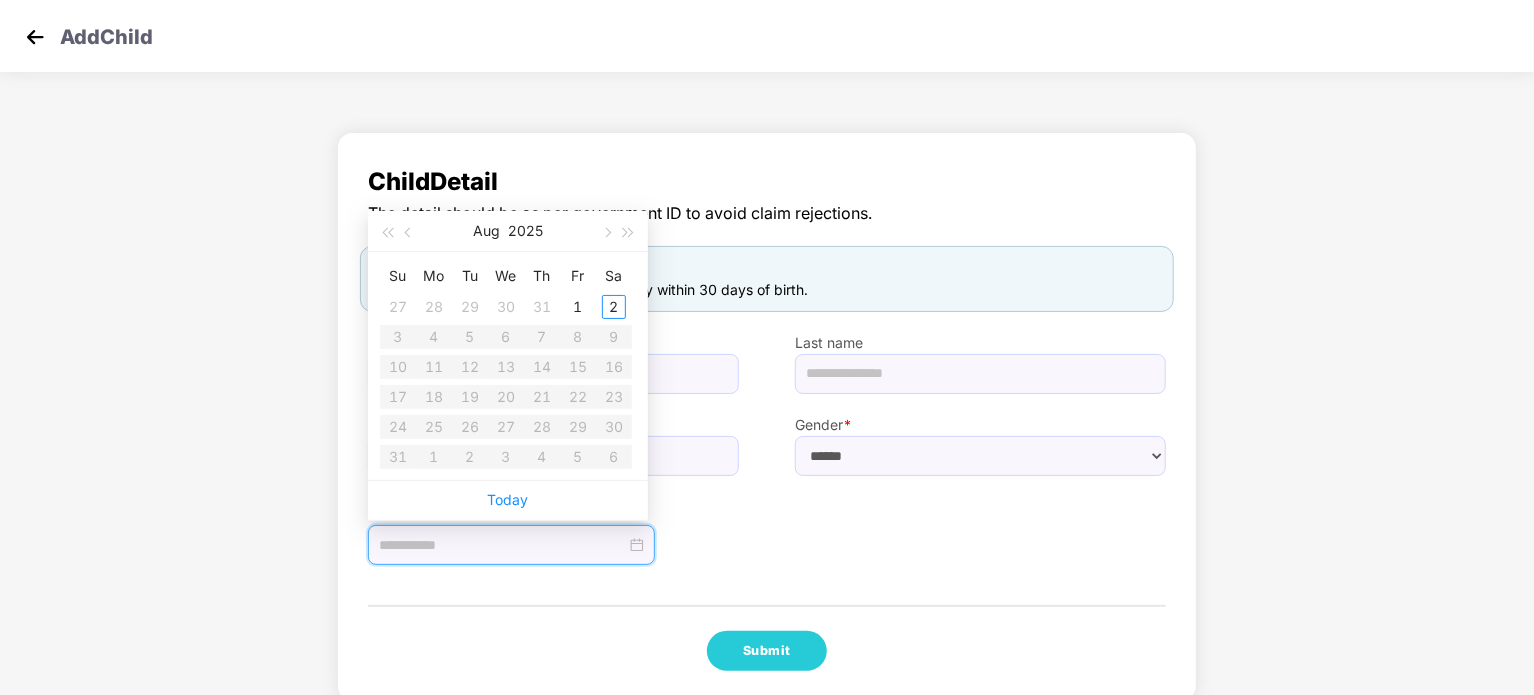 type on "**********" 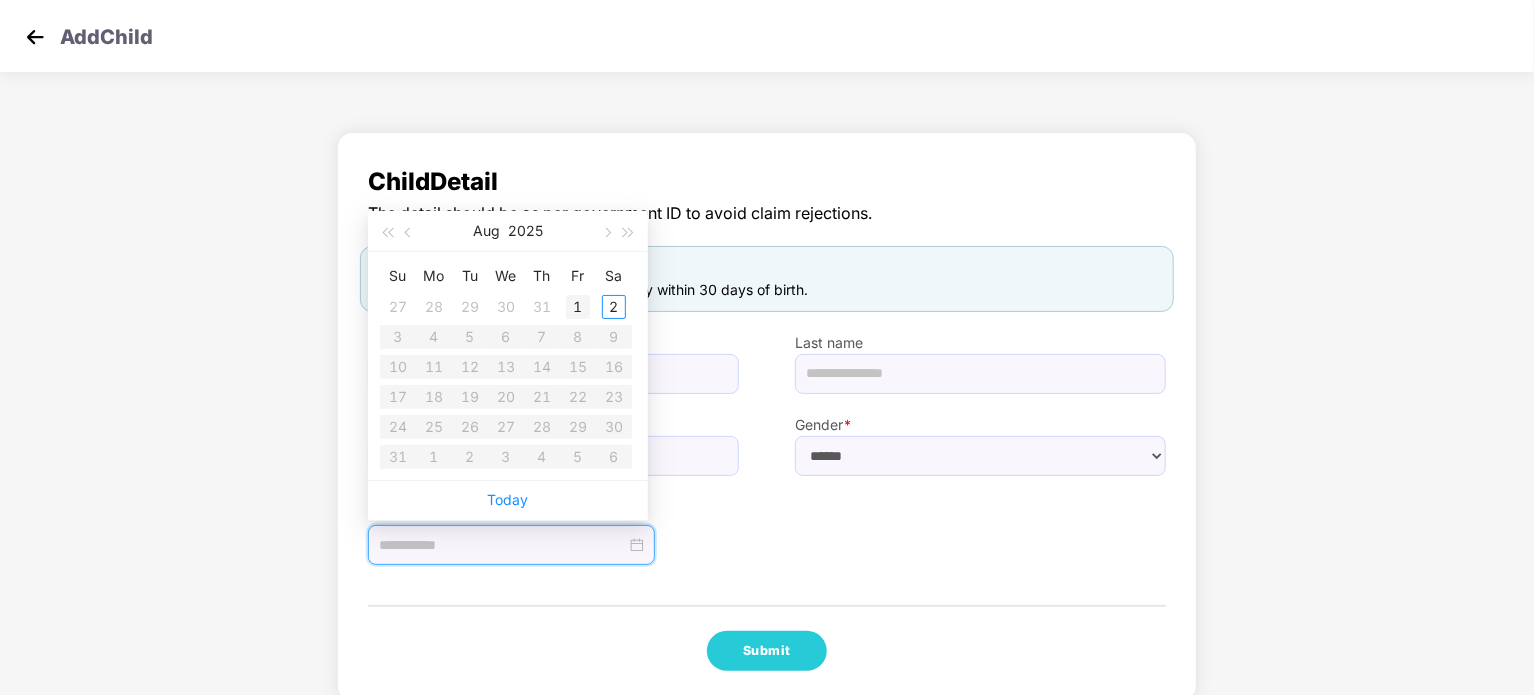 type on "**********" 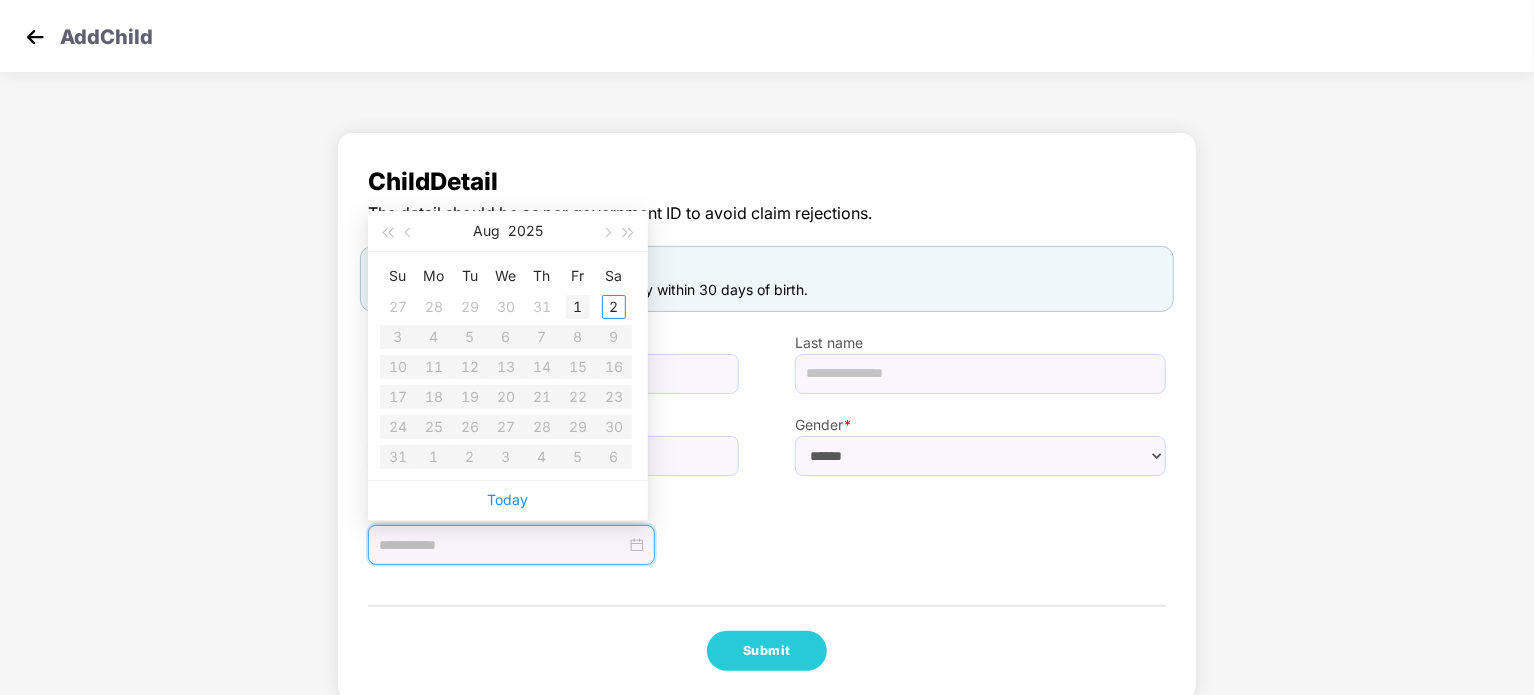 click on "1" at bounding box center (578, 307) 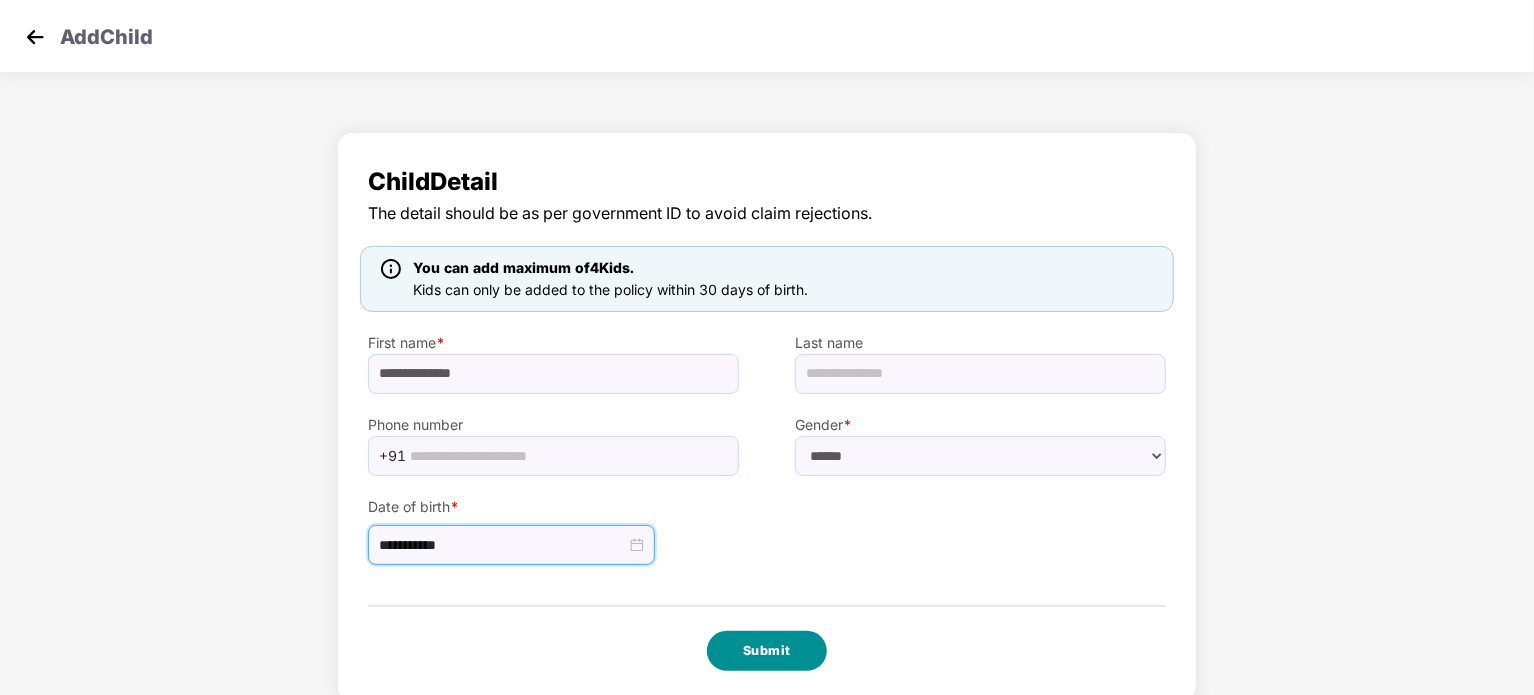 click on "Submit" at bounding box center (767, 651) 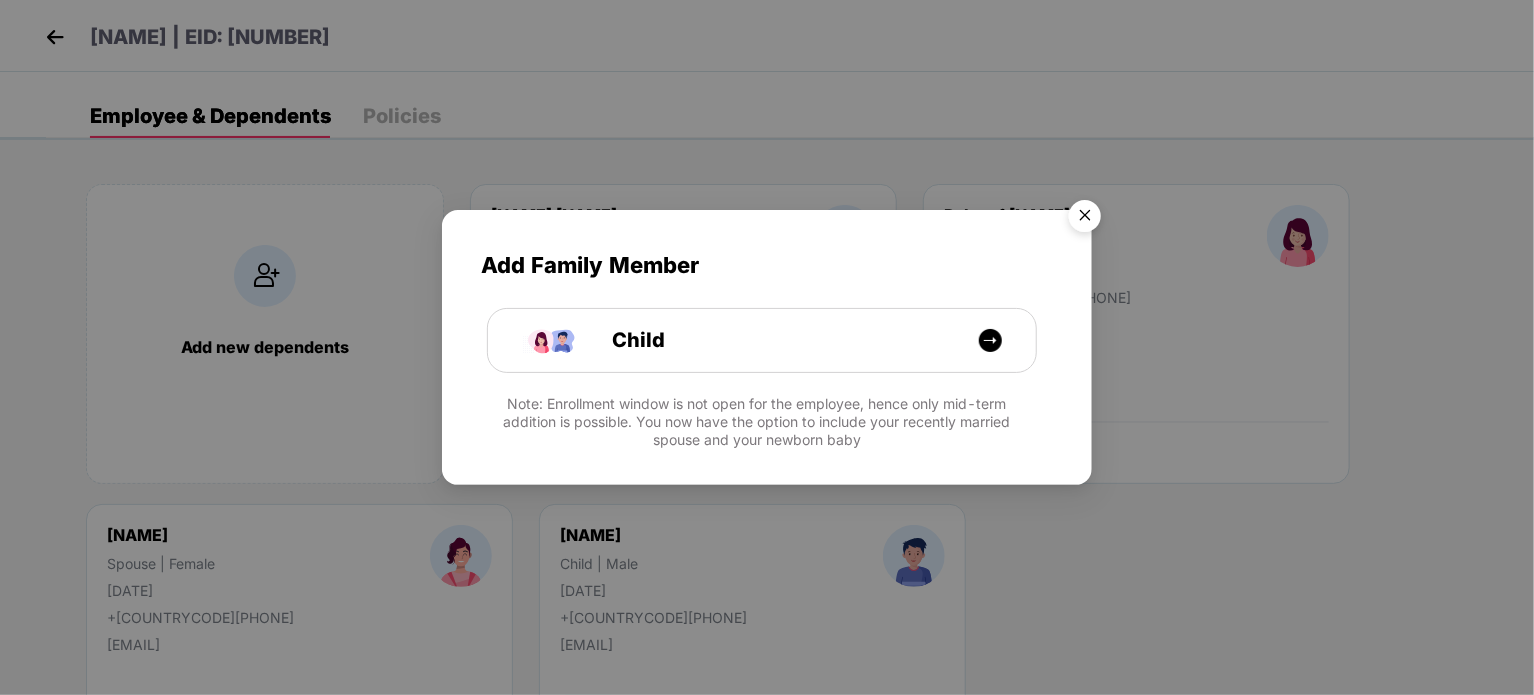 click at bounding box center (1085, 219) 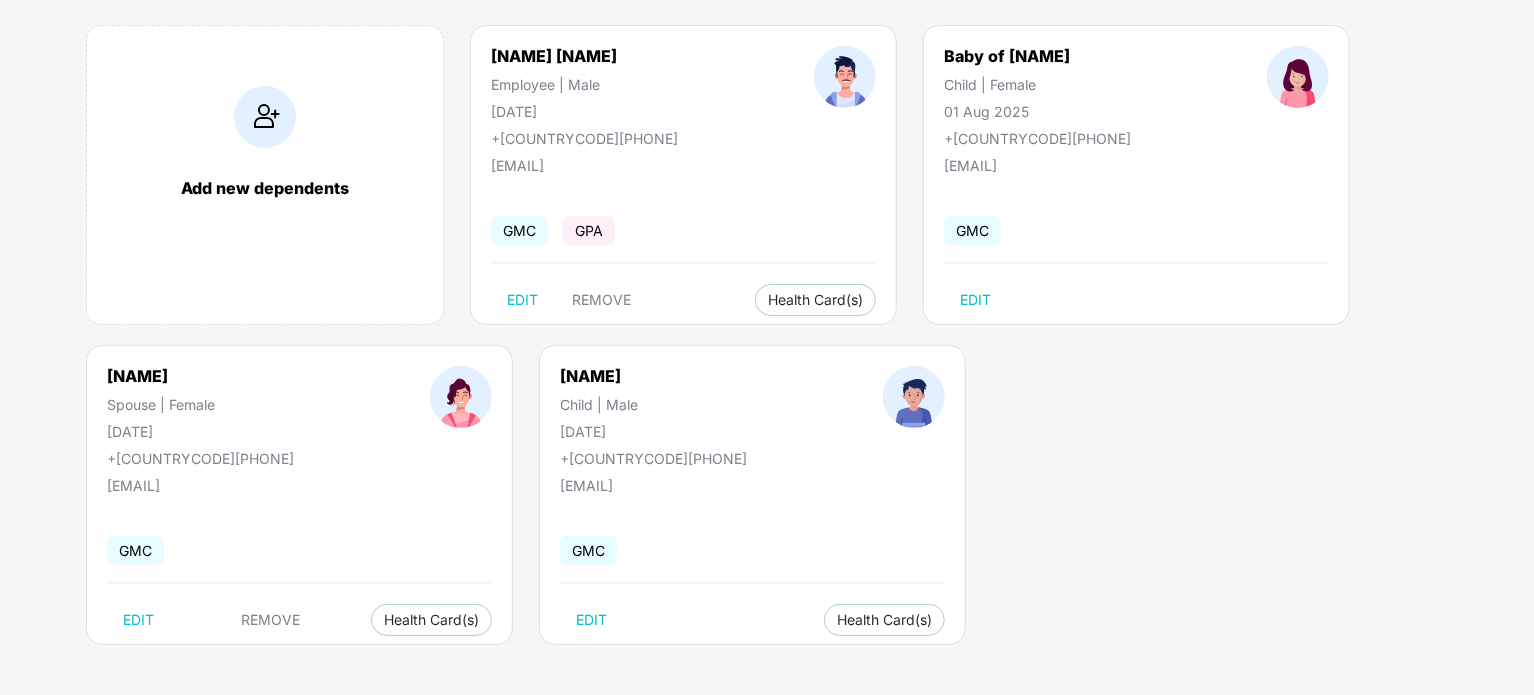 scroll, scrollTop: 0, scrollLeft: 0, axis: both 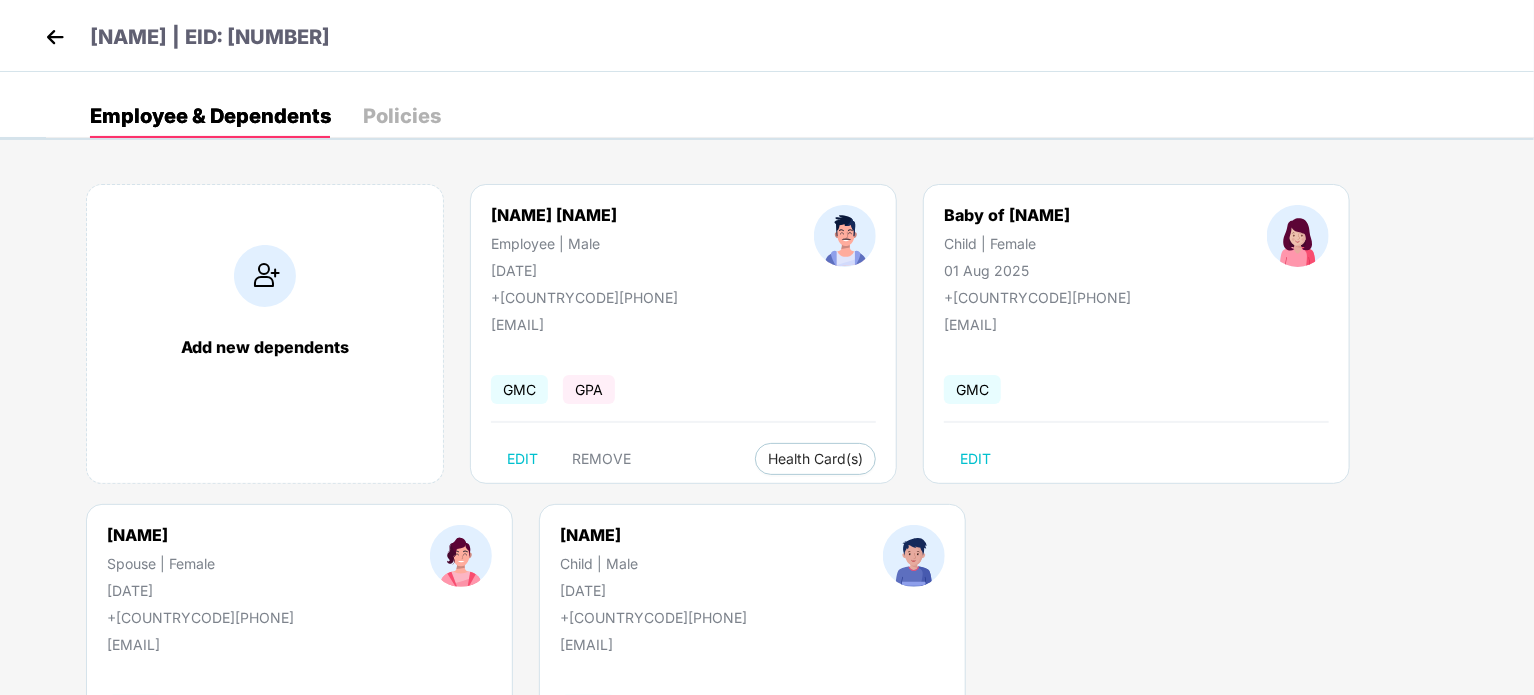 click at bounding box center [55, 37] 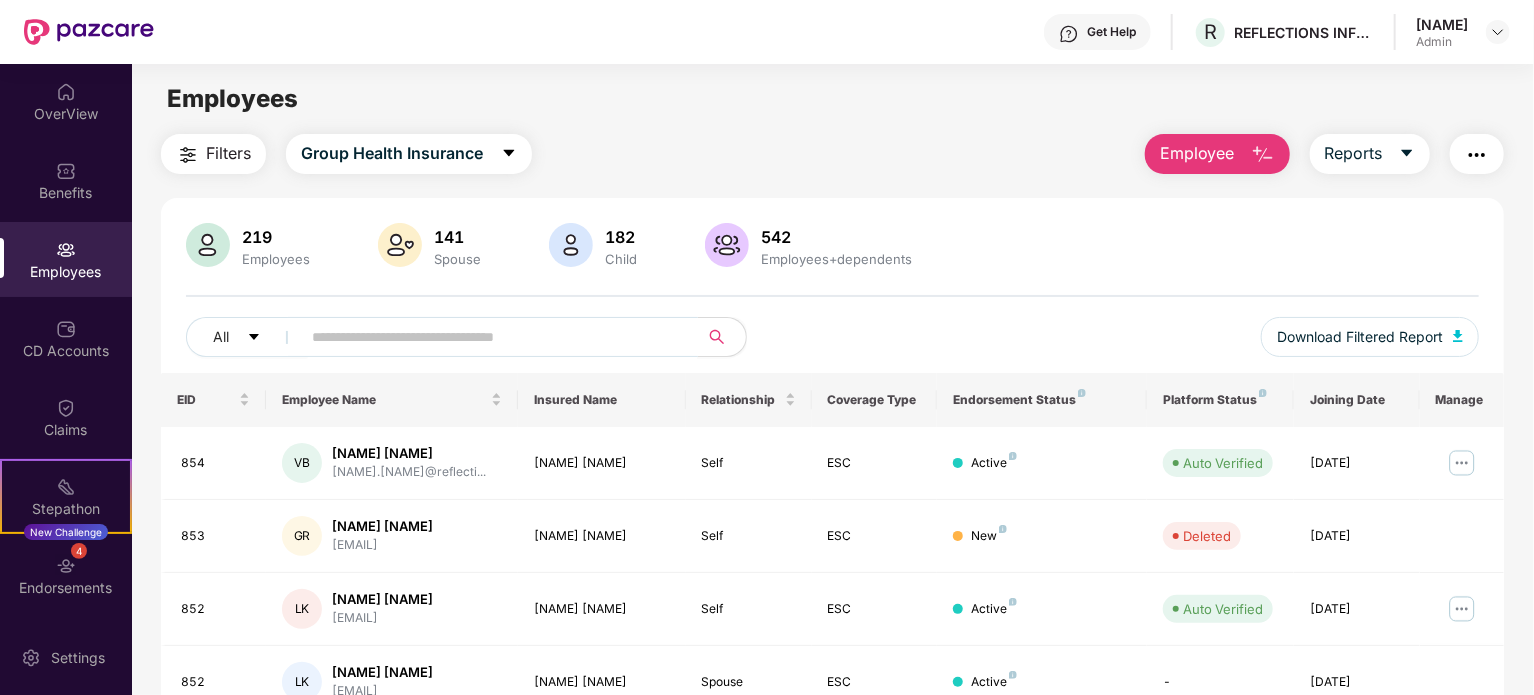 click at bounding box center (491, 337) 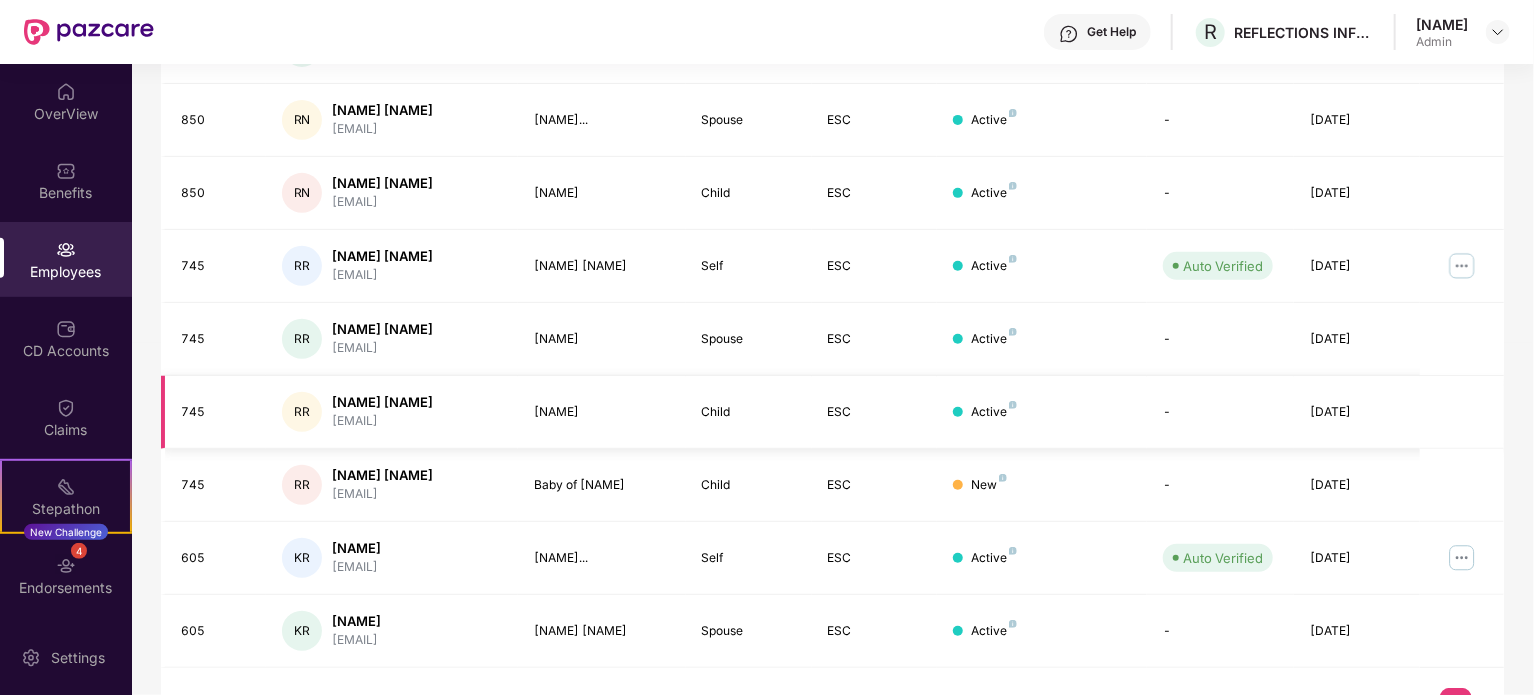 scroll, scrollTop: 415, scrollLeft: 0, axis: vertical 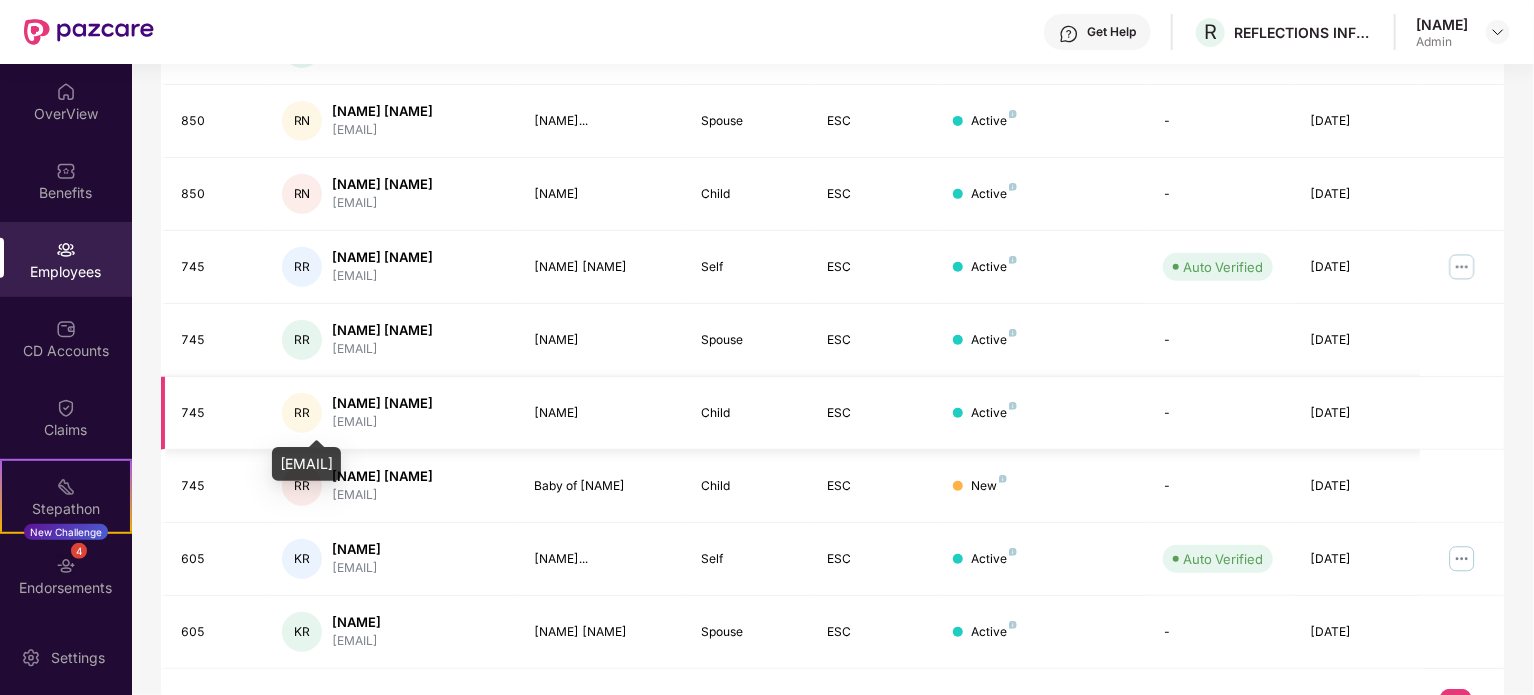 type on "***" 